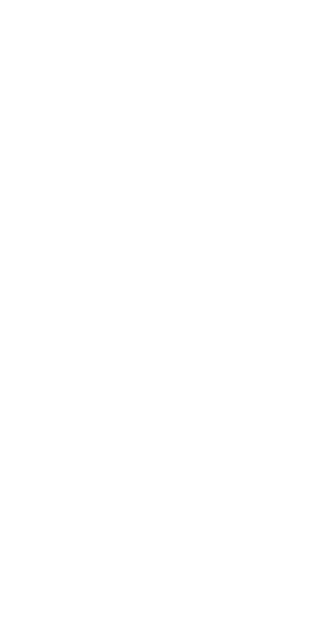 scroll, scrollTop: 0, scrollLeft: 0, axis: both 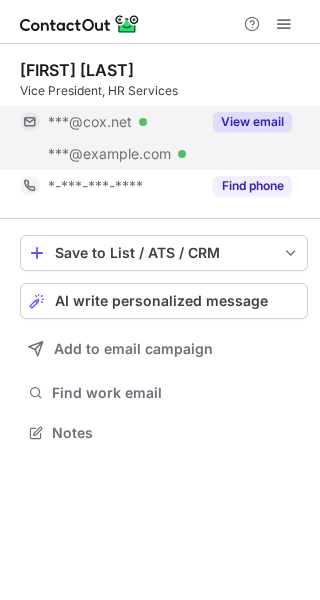 click on "View email" at bounding box center (252, 122) 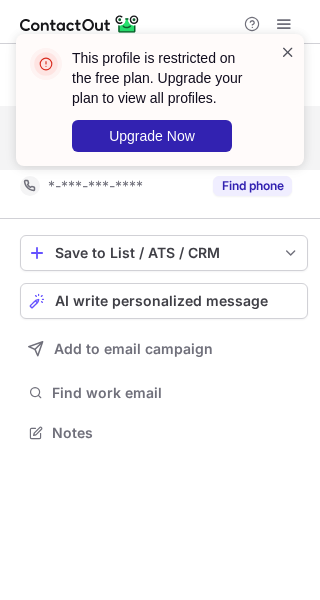click at bounding box center [288, 52] 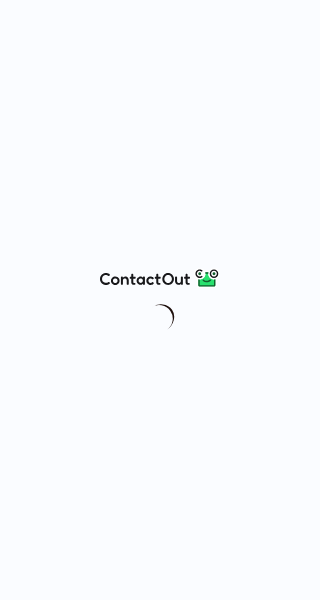 scroll, scrollTop: 0, scrollLeft: 0, axis: both 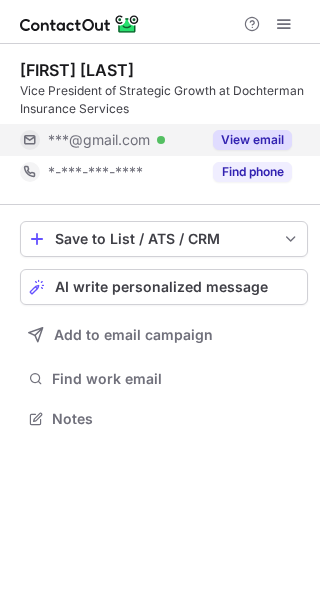 click on "View email" at bounding box center [252, 140] 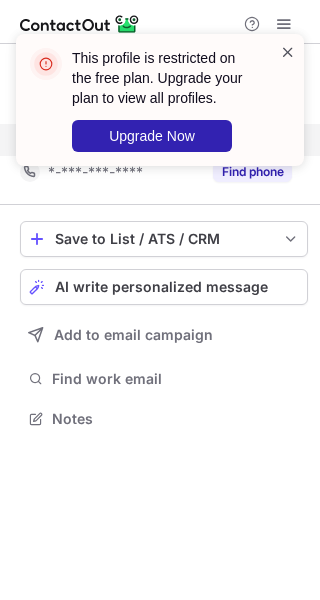 click at bounding box center [288, 52] 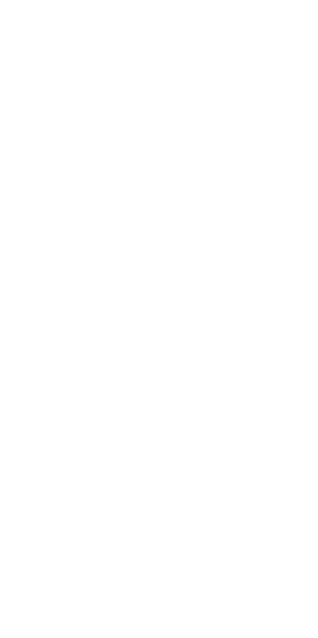 scroll, scrollTop: 0, scrollLeft: 0, axis: both 